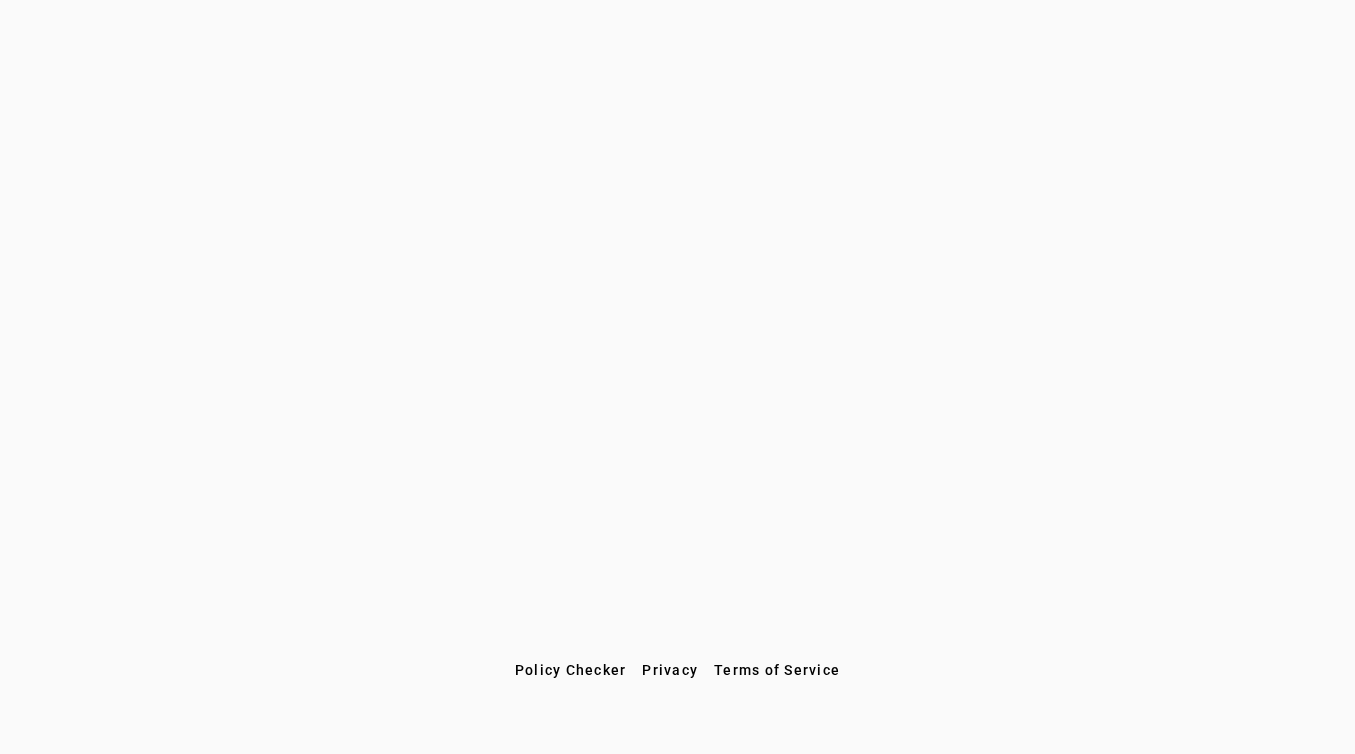 scroll, scrollTop: 0, scrollLeft: 0, axis: both 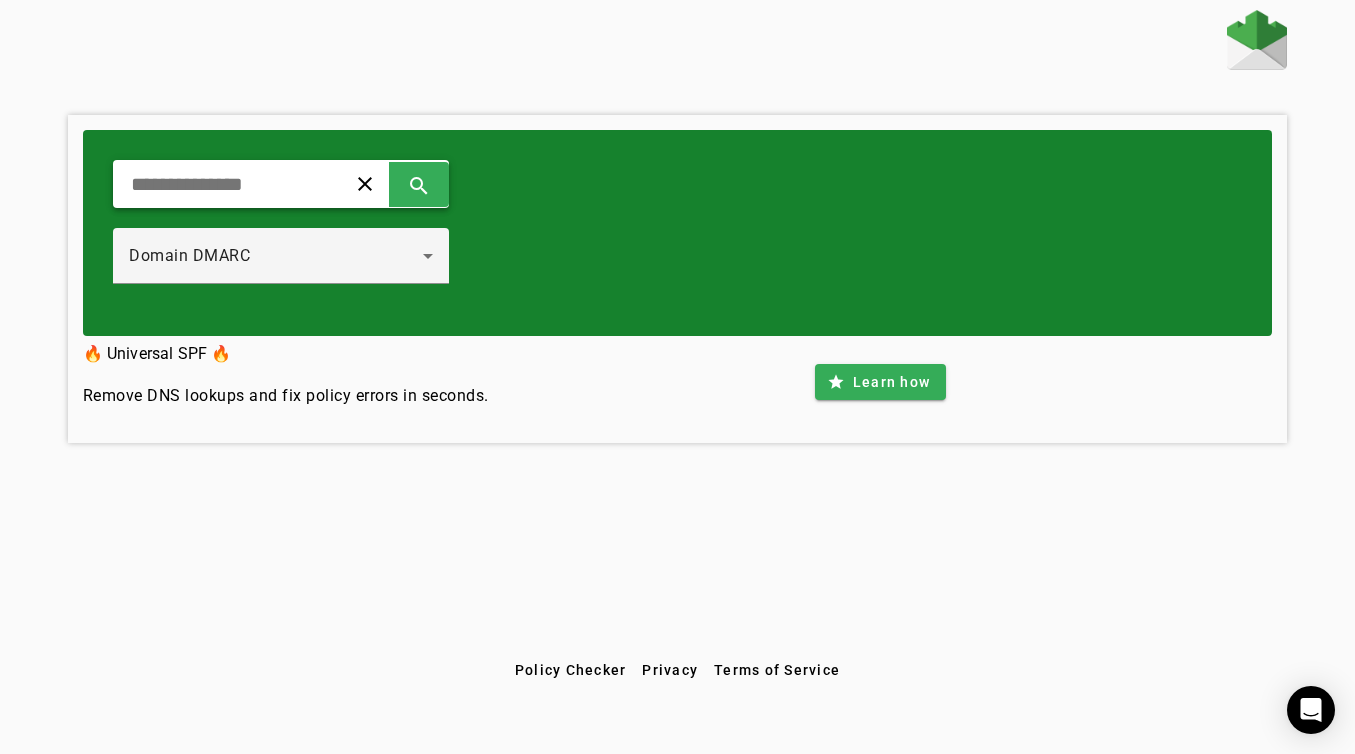 click 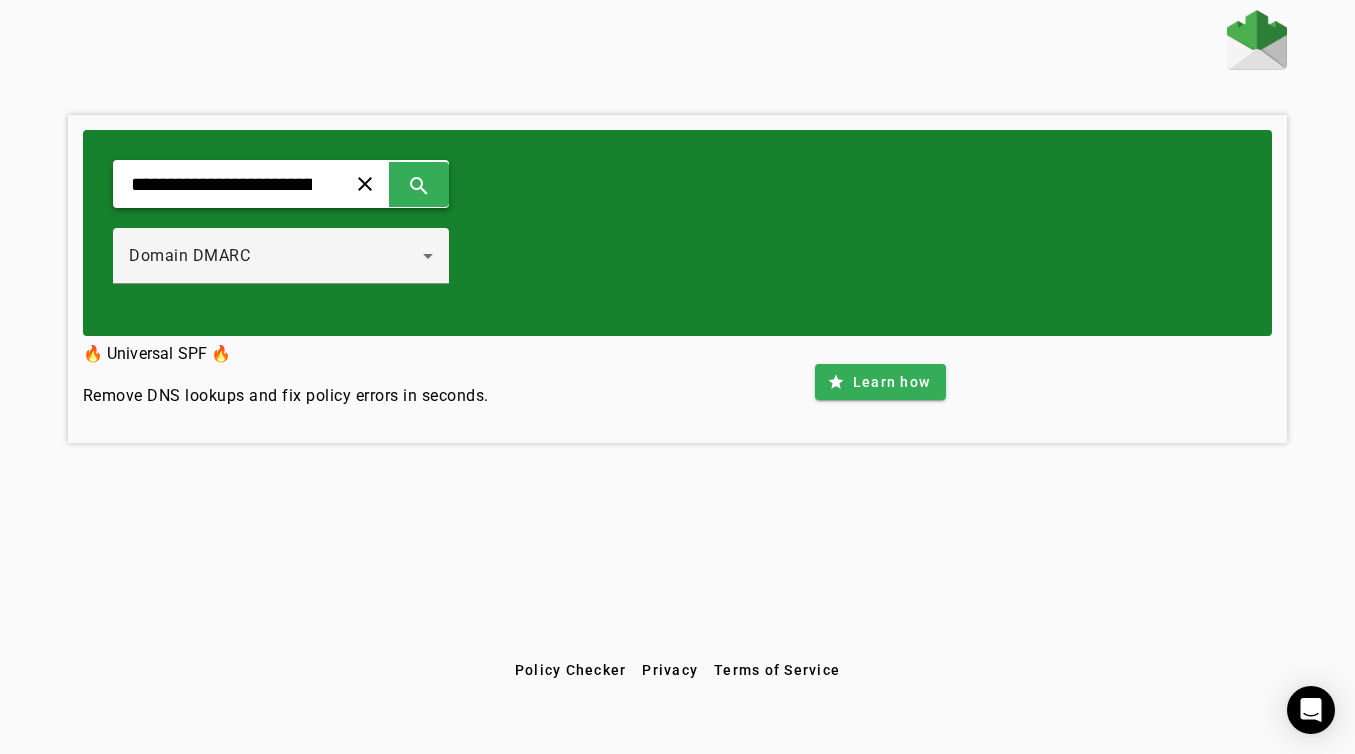 scroll, scrollTop: 0, scrollLeft: 13, axis: horizontal 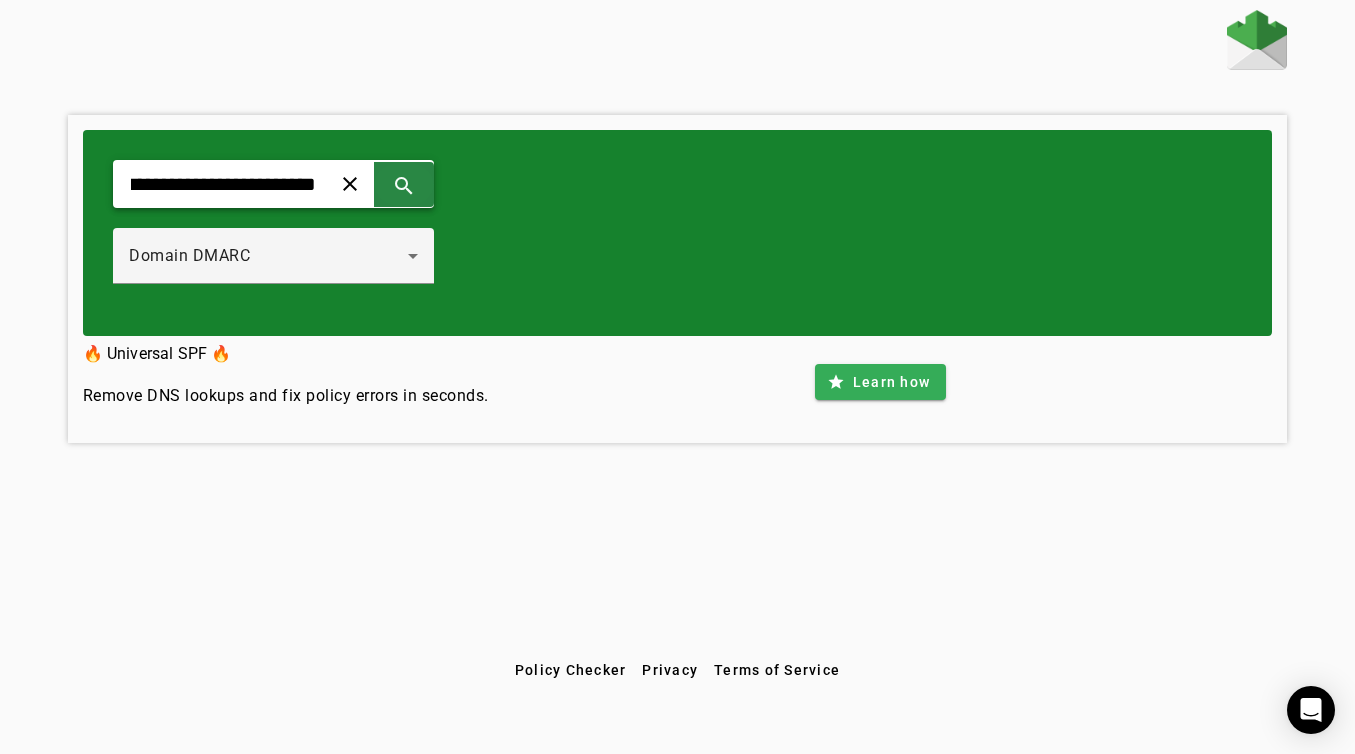 click 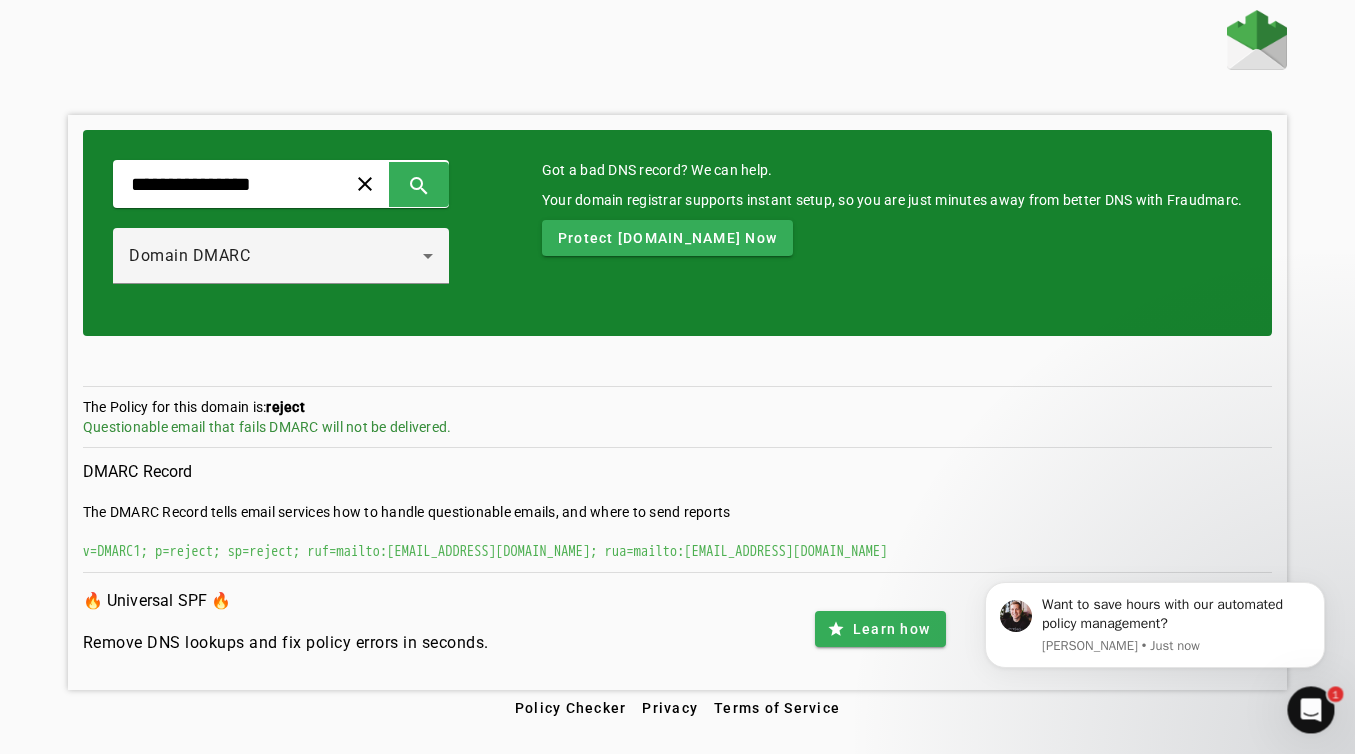 scroll, scrollTop: 0, scrollLeft: 0, axis: both 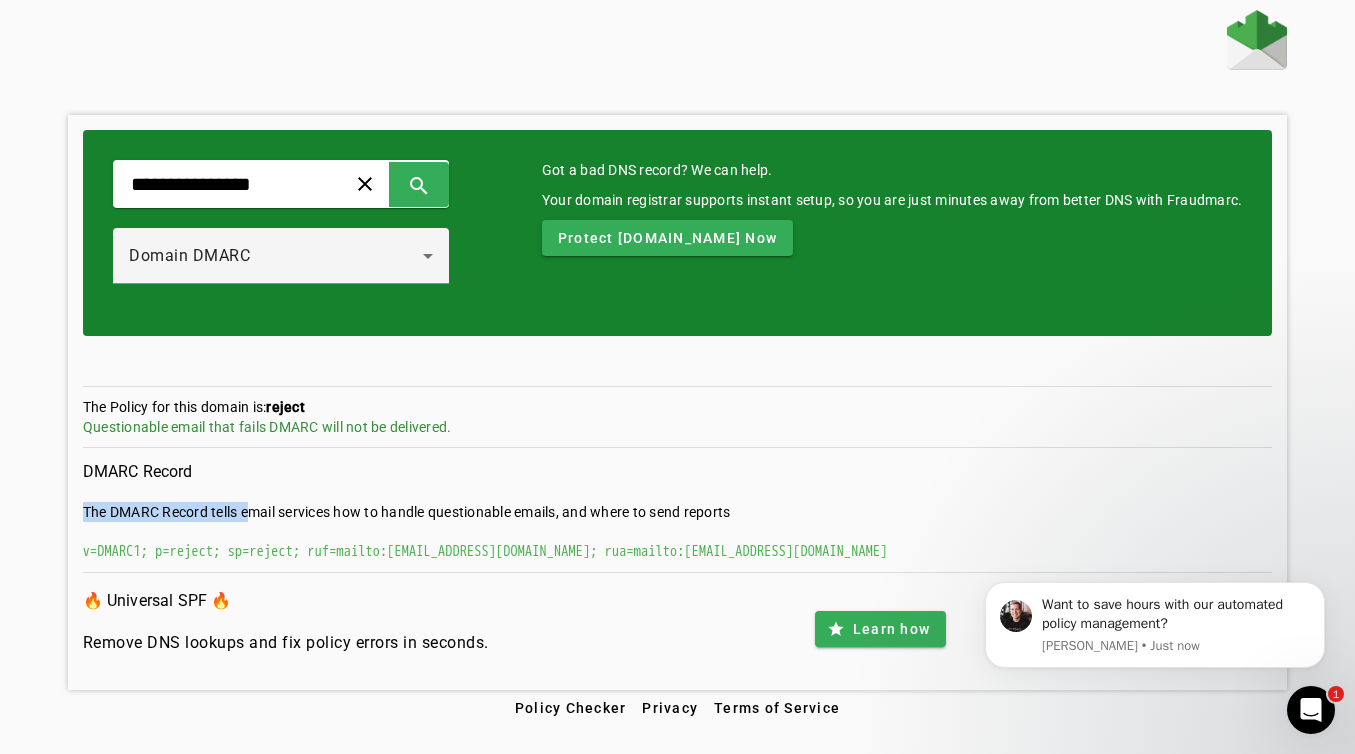 drag, startPoint x: 256, startPoint y: 515, endPoint x: 733, endPoint y: 525, distance: 477.1048 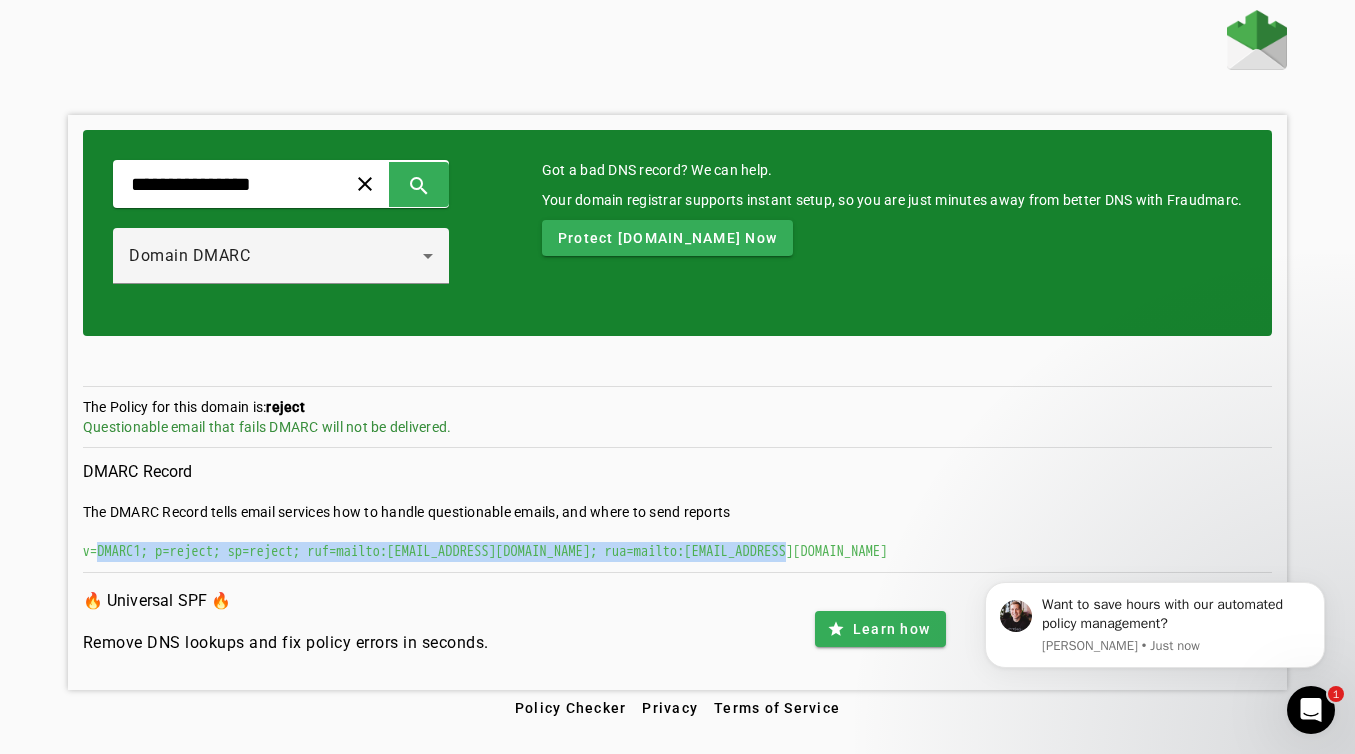 drag, startPoint x: 948, startPoint y: 544, endPoint x: 97, endPoint y: 544, distance: 851 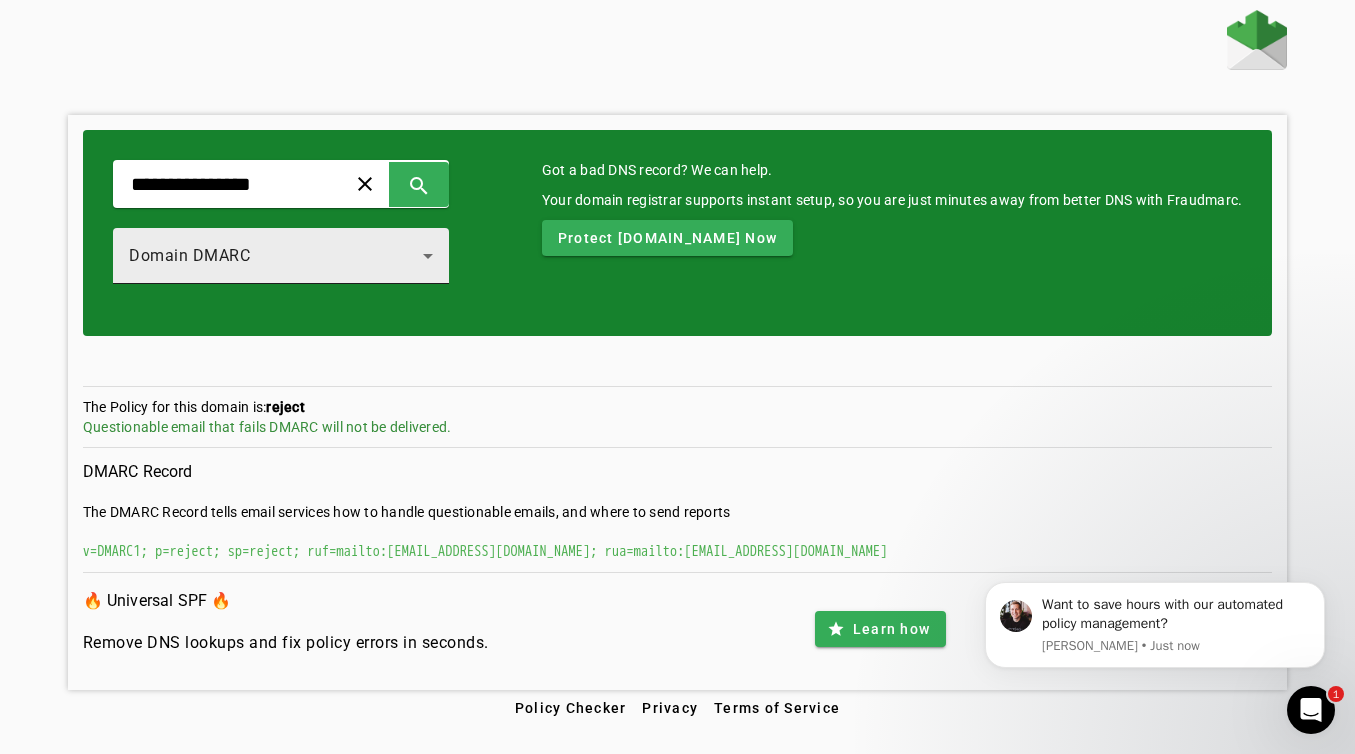 click on "Domain DMARC" 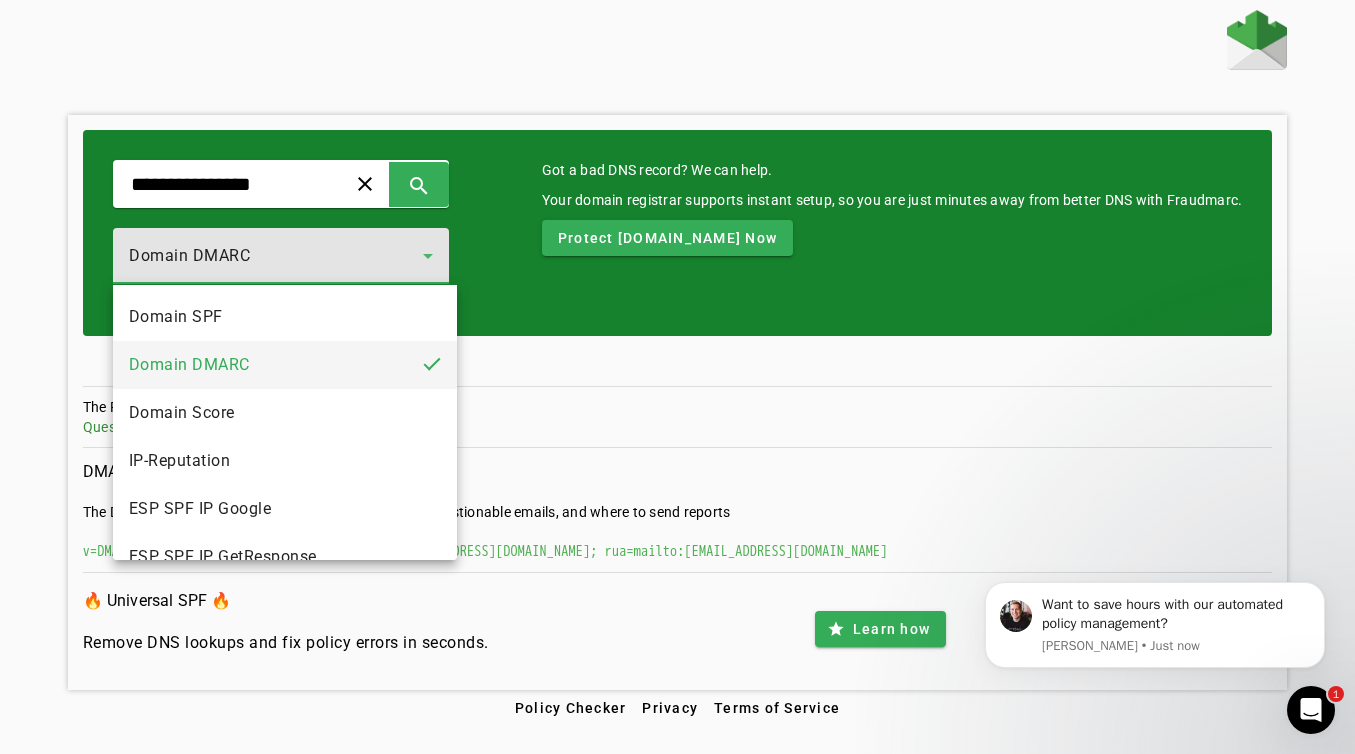 click at bounding box center [677, 377] 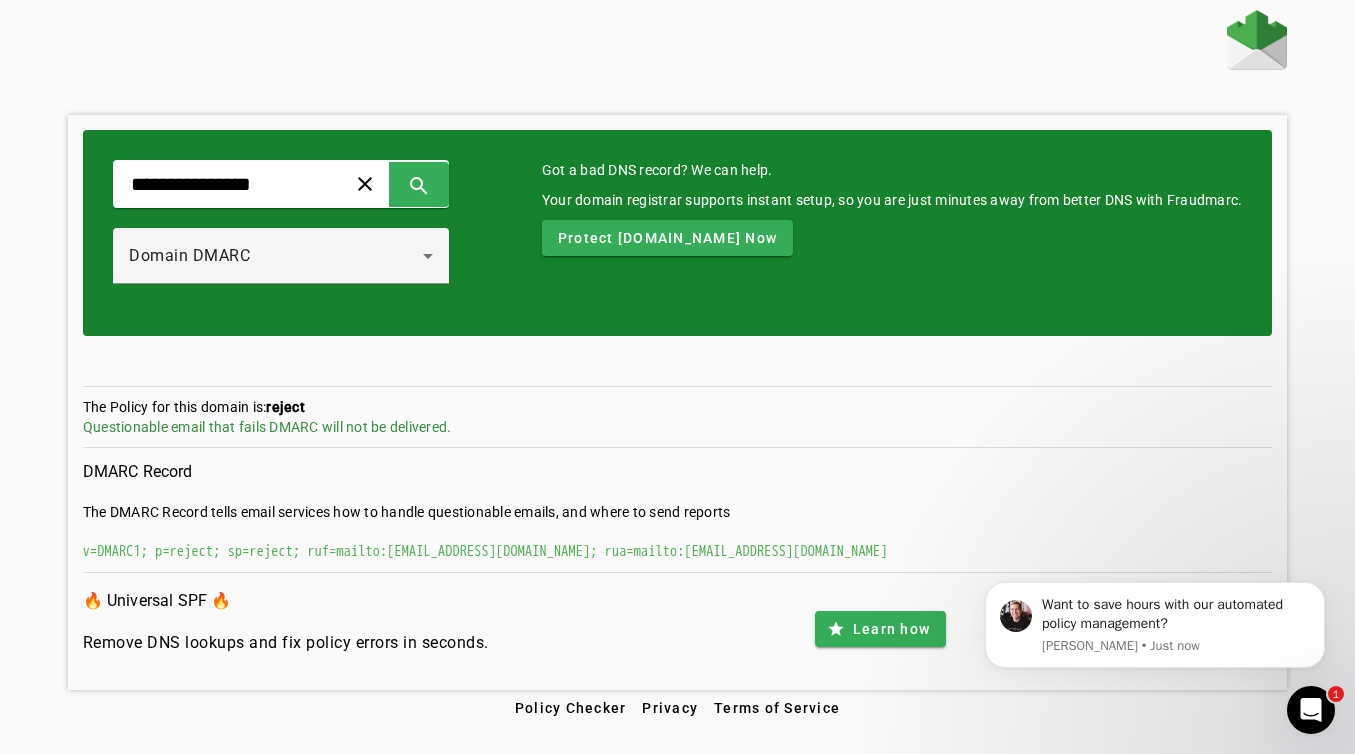 click on "The DMARC Record tells email services how to handle questionable emails, and where to send reports" 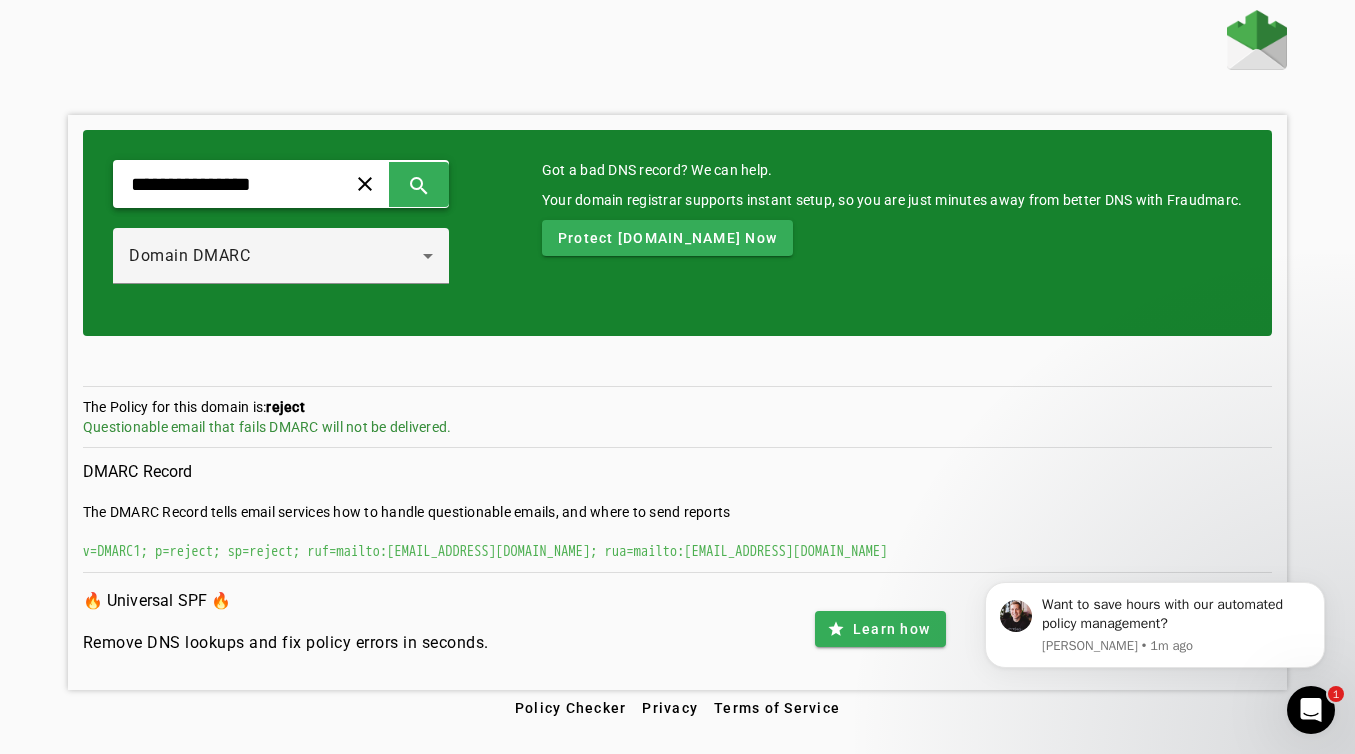 click on "**********" 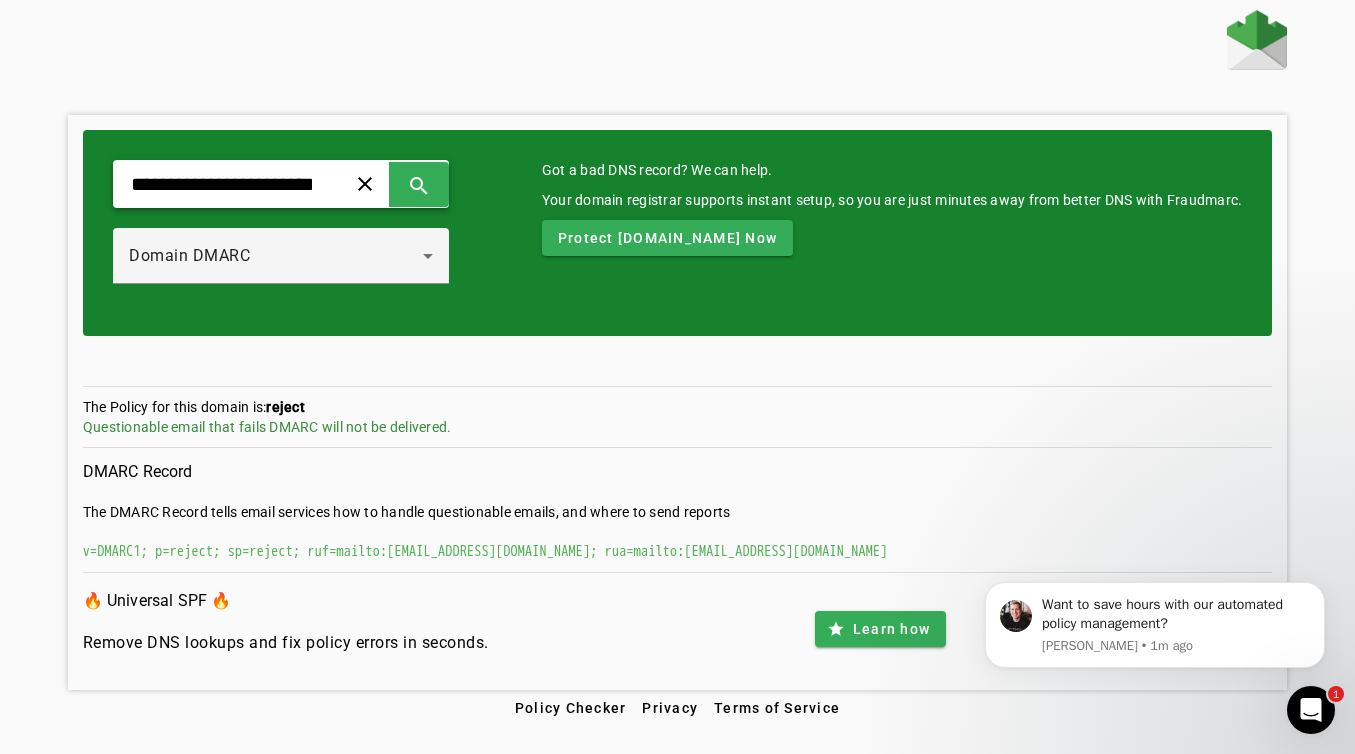 scroll, scrollTop: 0, scrollLeft: 28, axis: horizontal 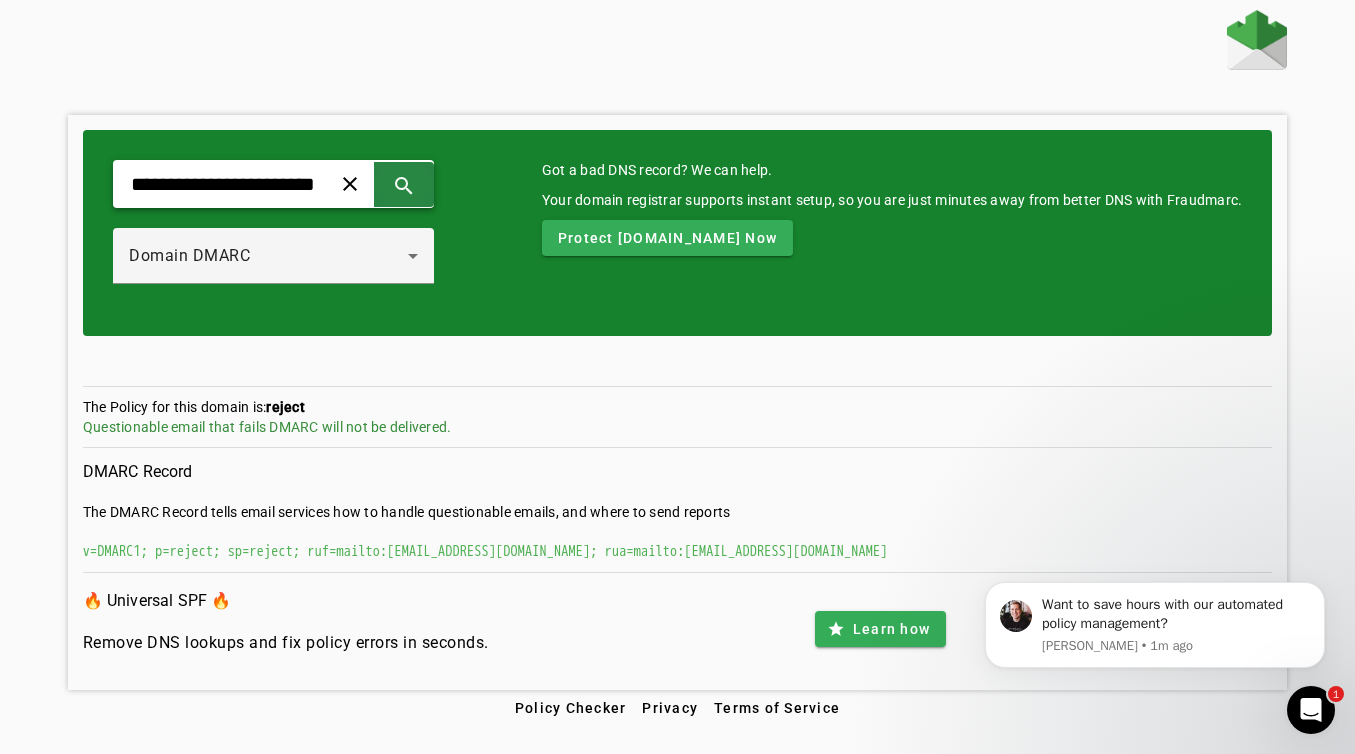 click 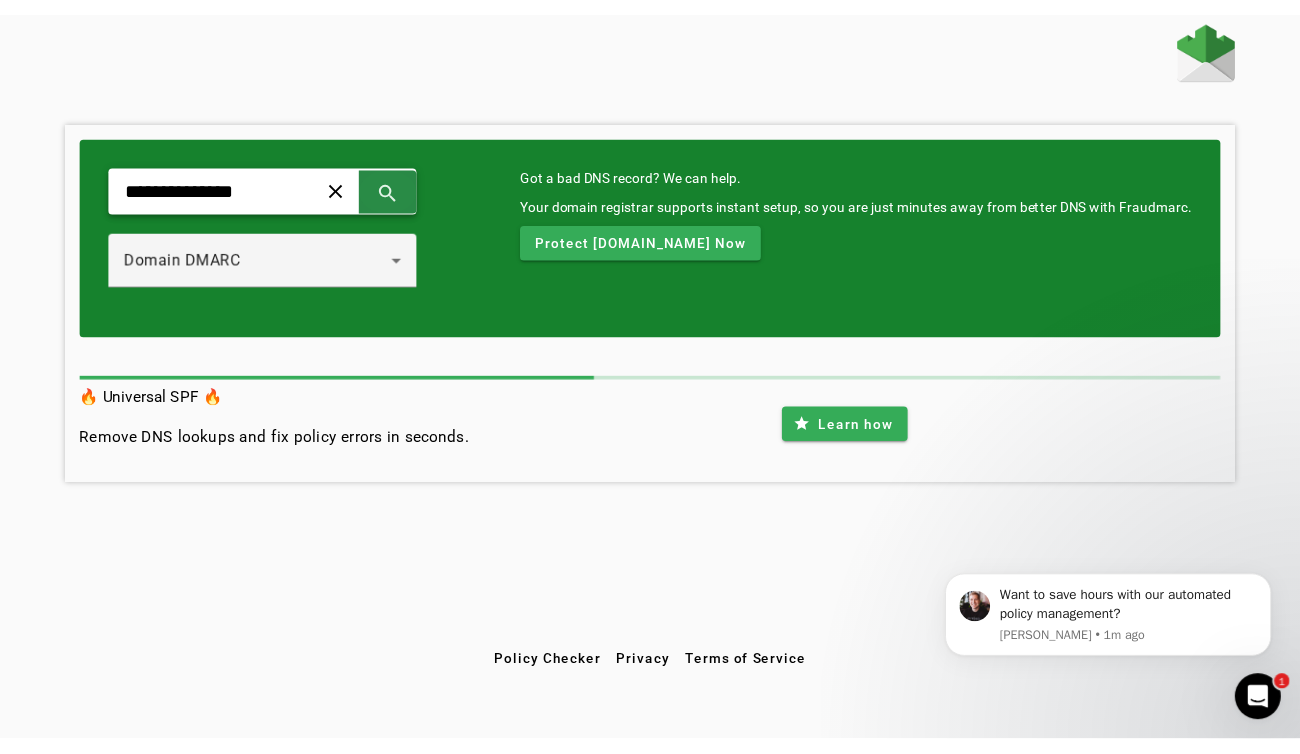 scroll, scrollTop: 0, scrollLeft: 0, axis: both 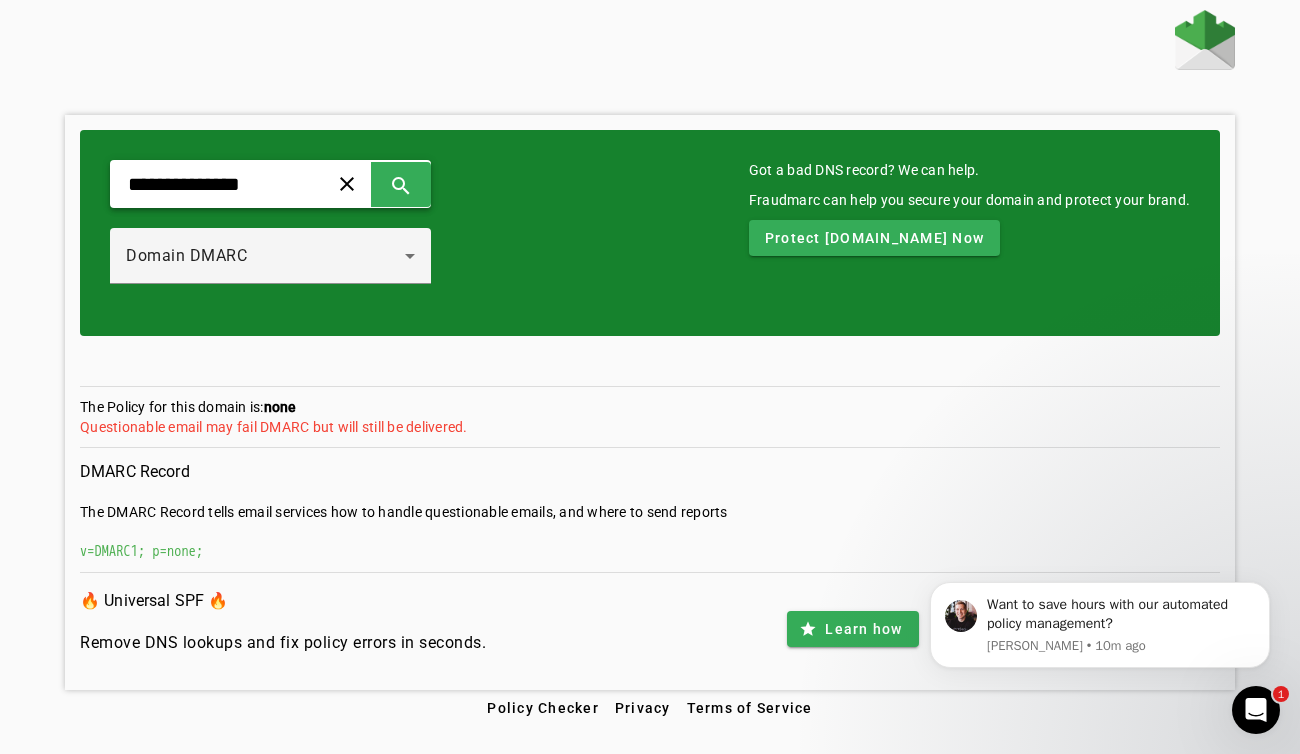 click on "**********" 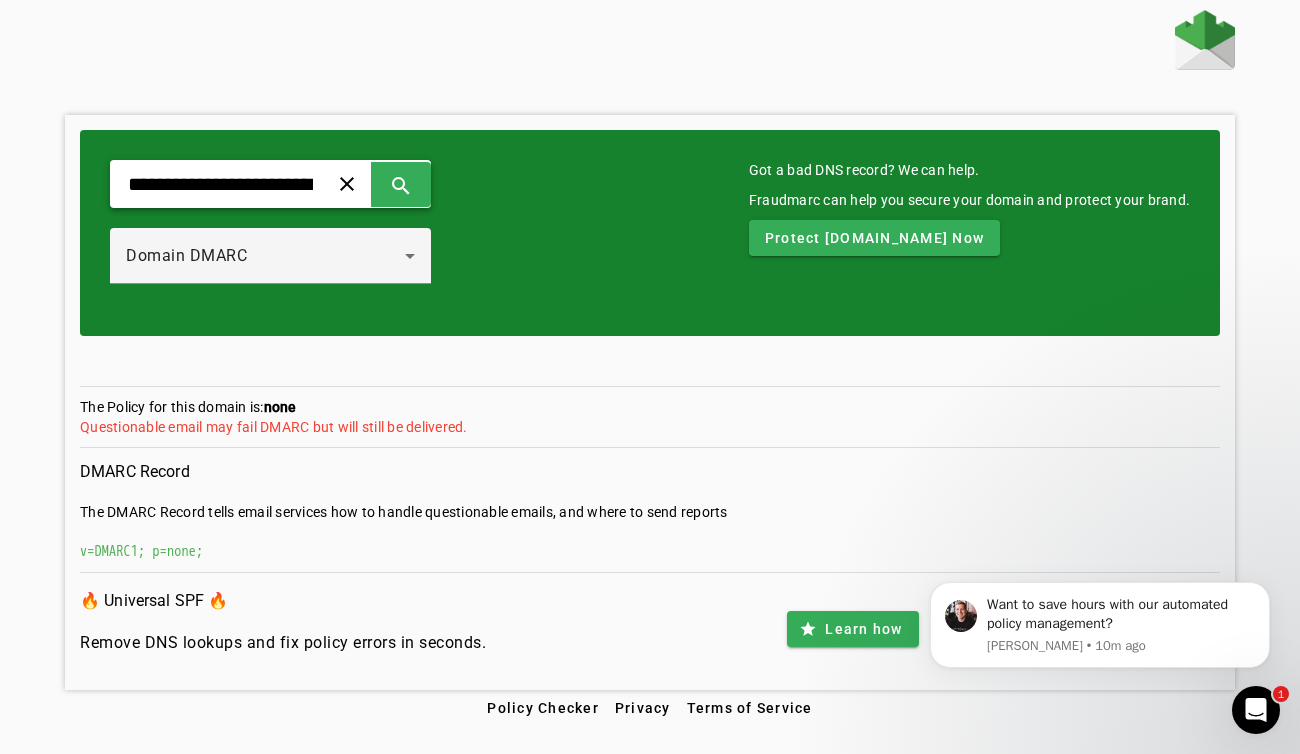 scroll, scrollTop: 0, scrollLeft: 13, axis: horizontal 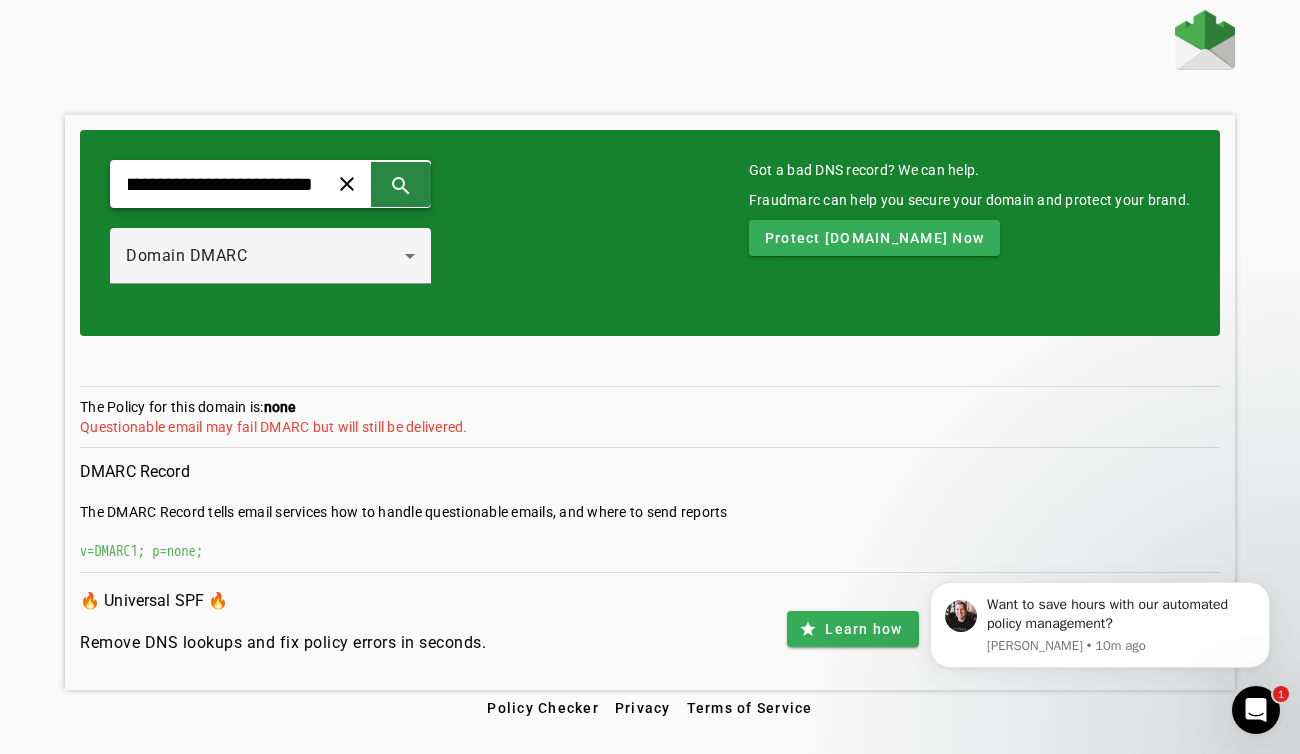 click 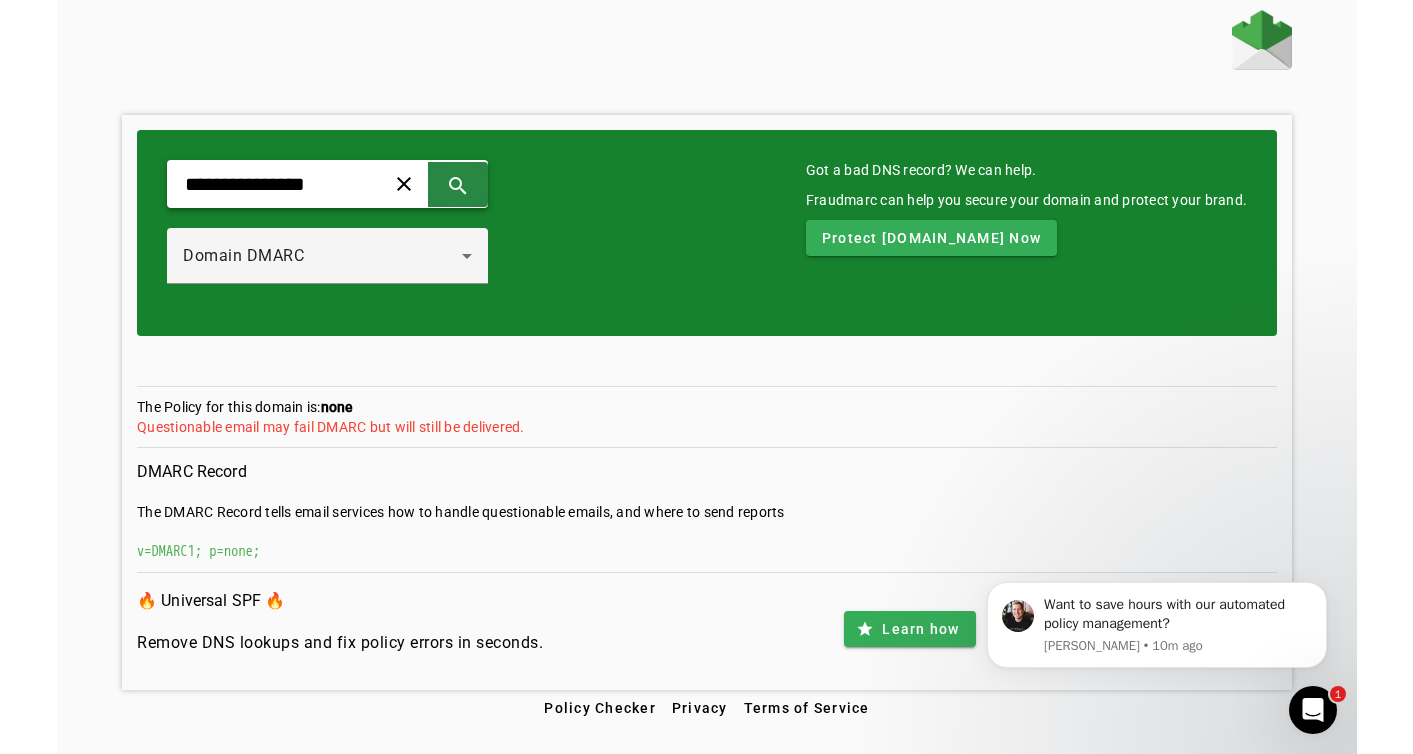 scroll, scrollTop: 0, scrollLeft: 0, axis: both 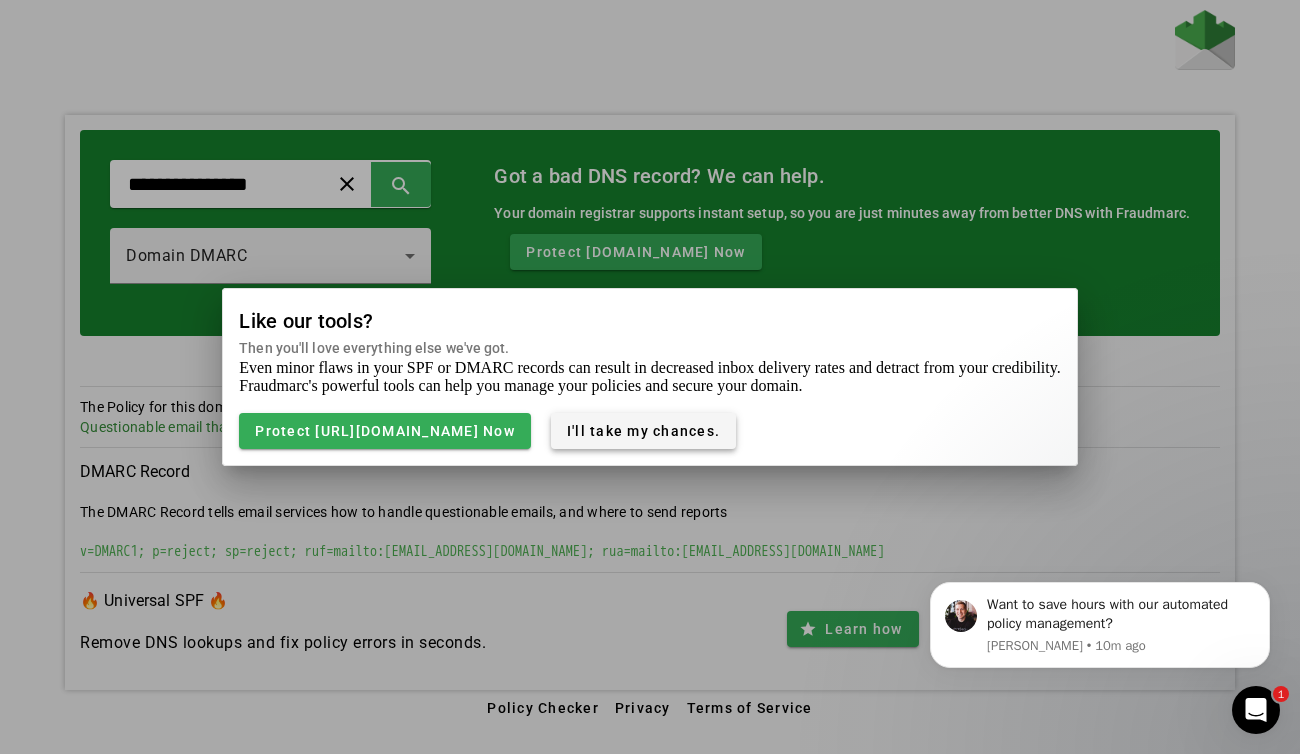 click on "I'll take my chances." 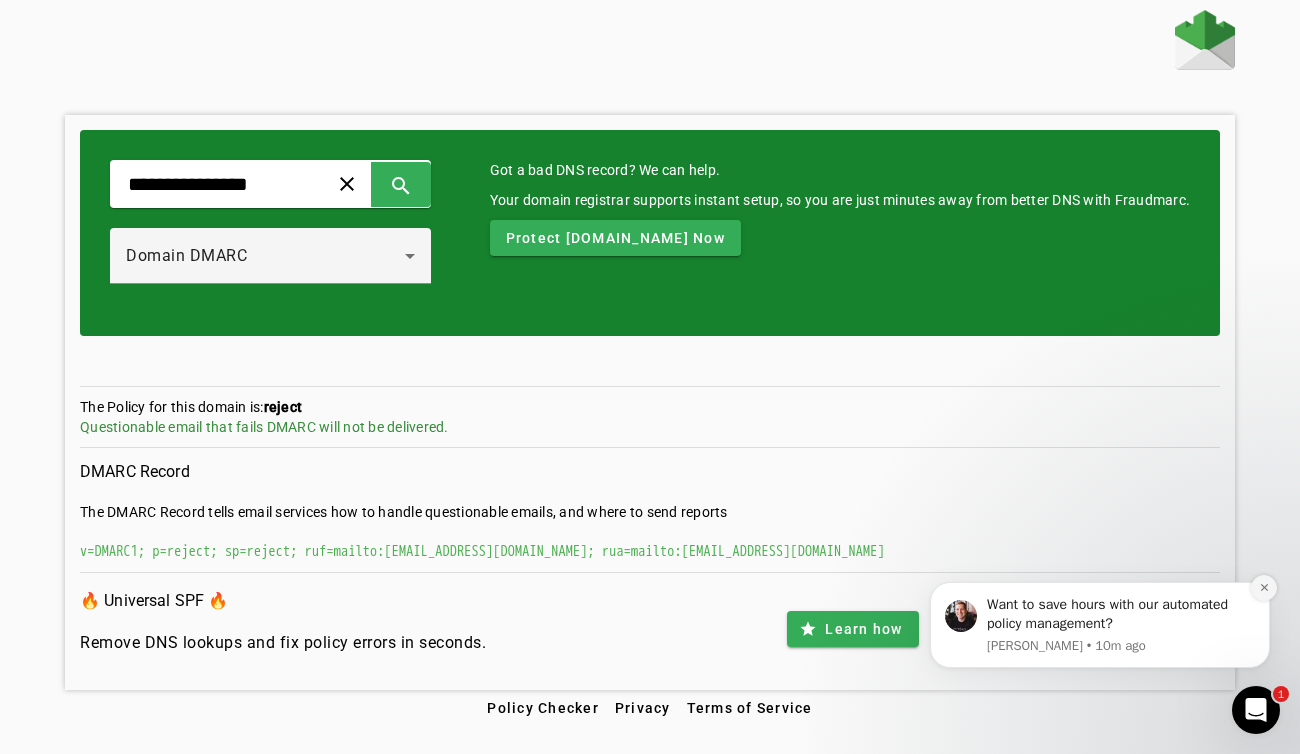 click 